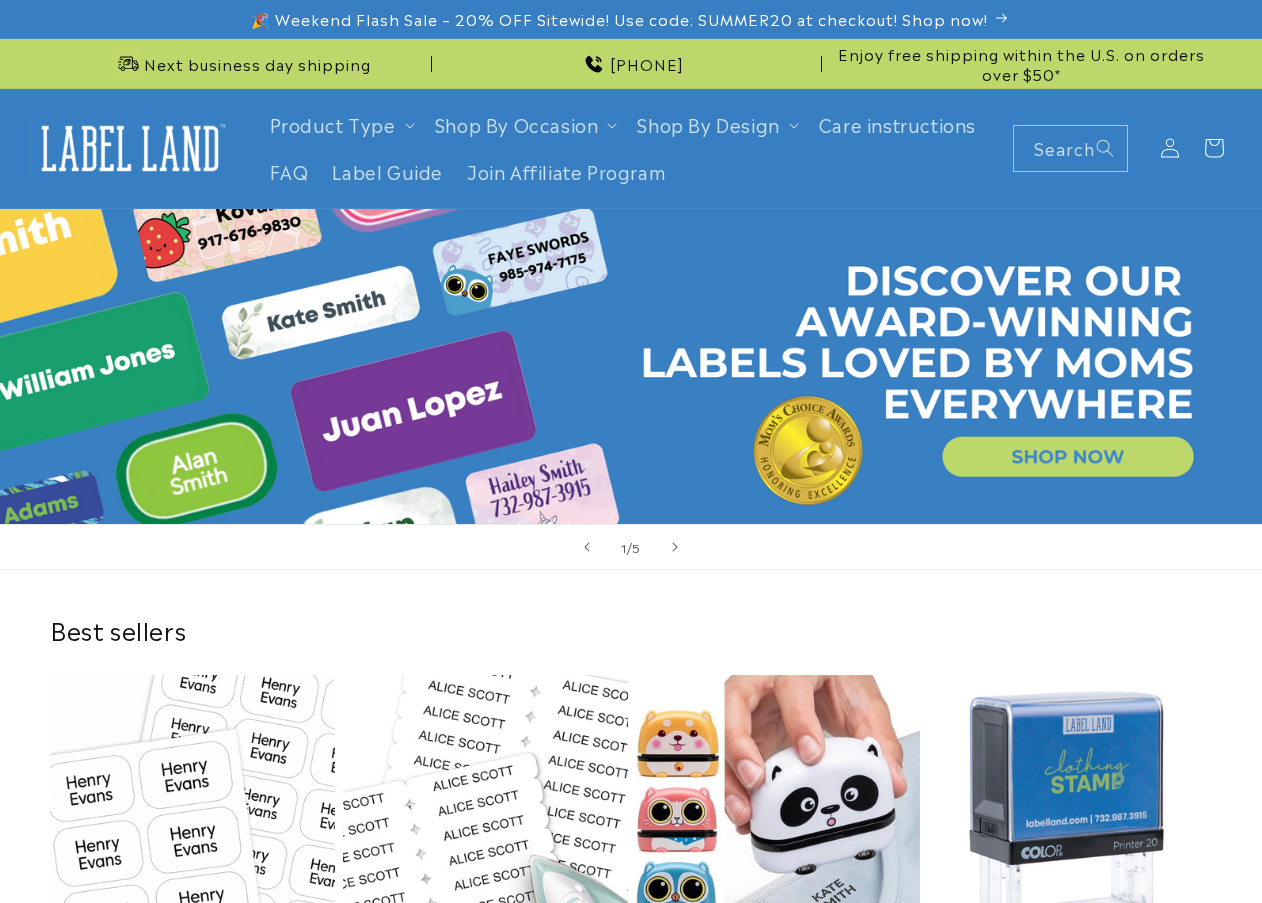 scroll, scrollTop: 0, scrollLeft: 0, axis: both 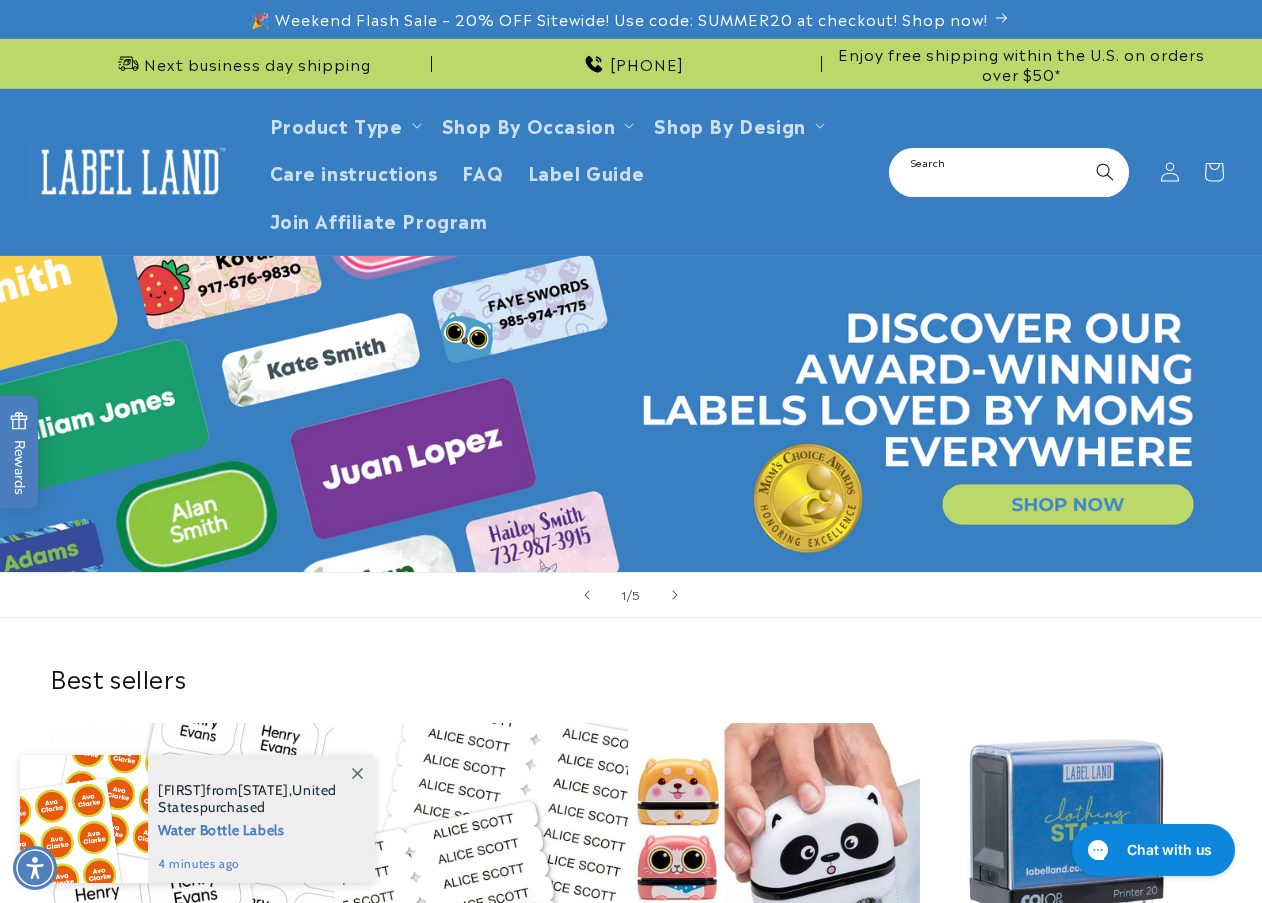 click on "Search" at bounding box center (1009, 172) 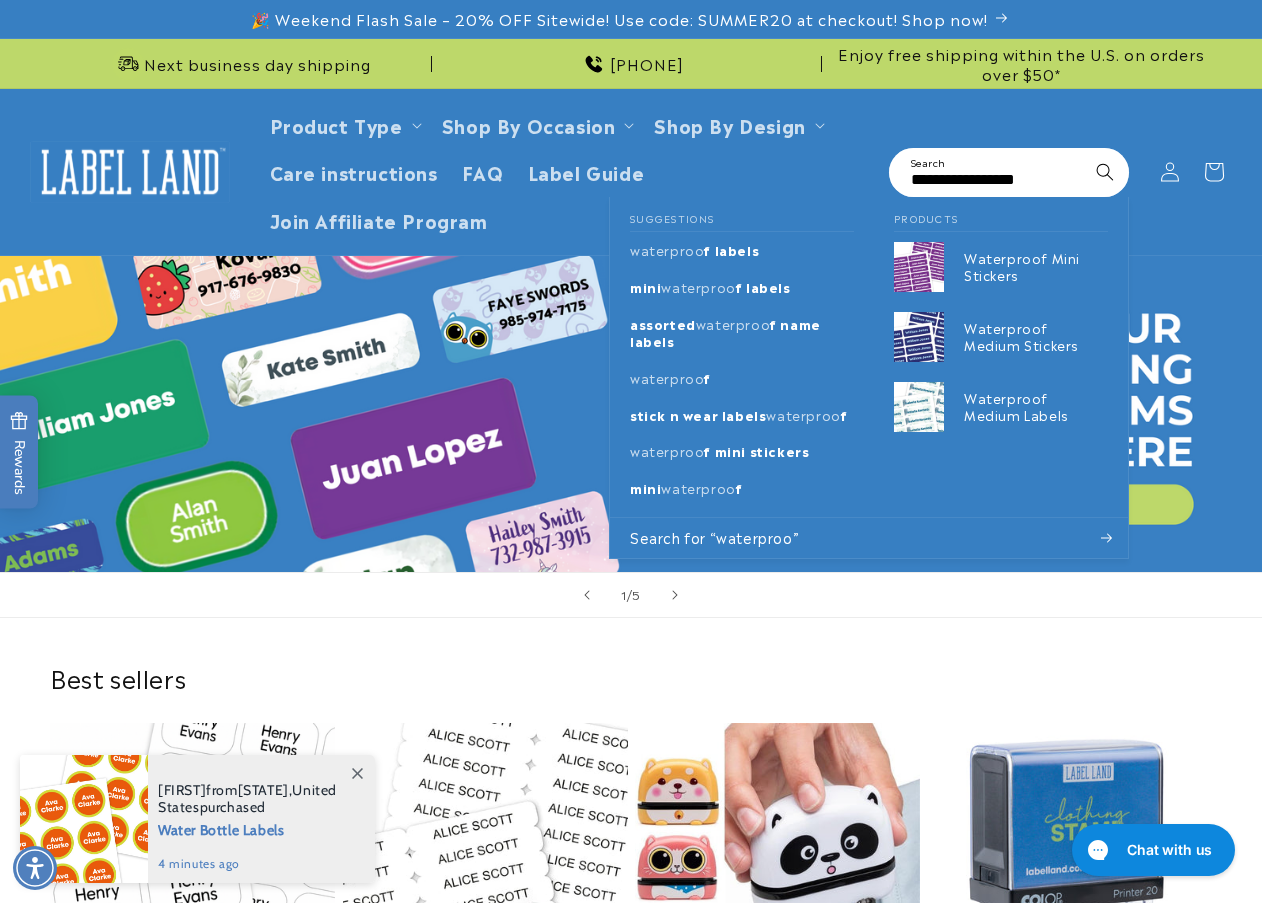 type on "**********" 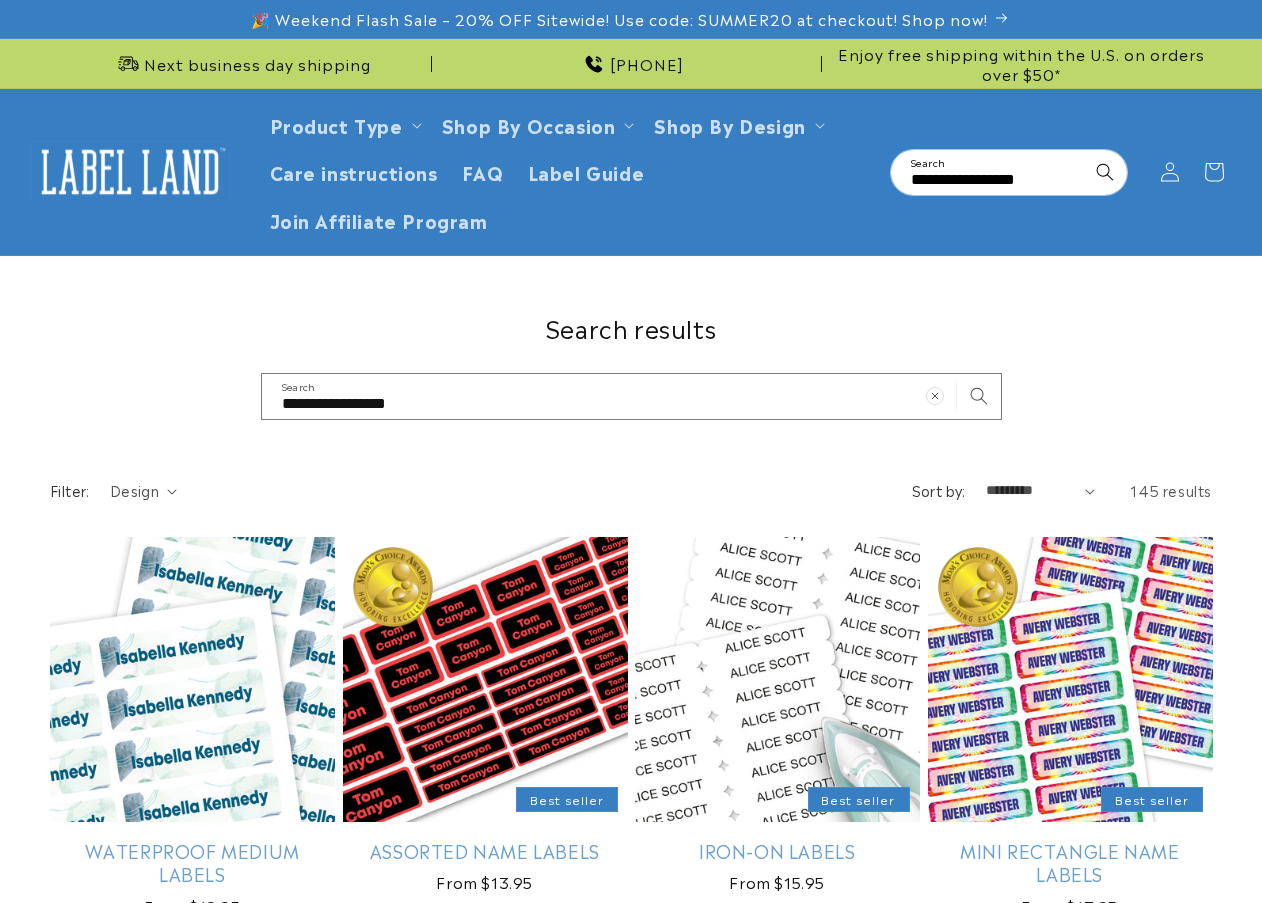 scroll, scrollTop: 0, scrollLeft: 0, axis: both 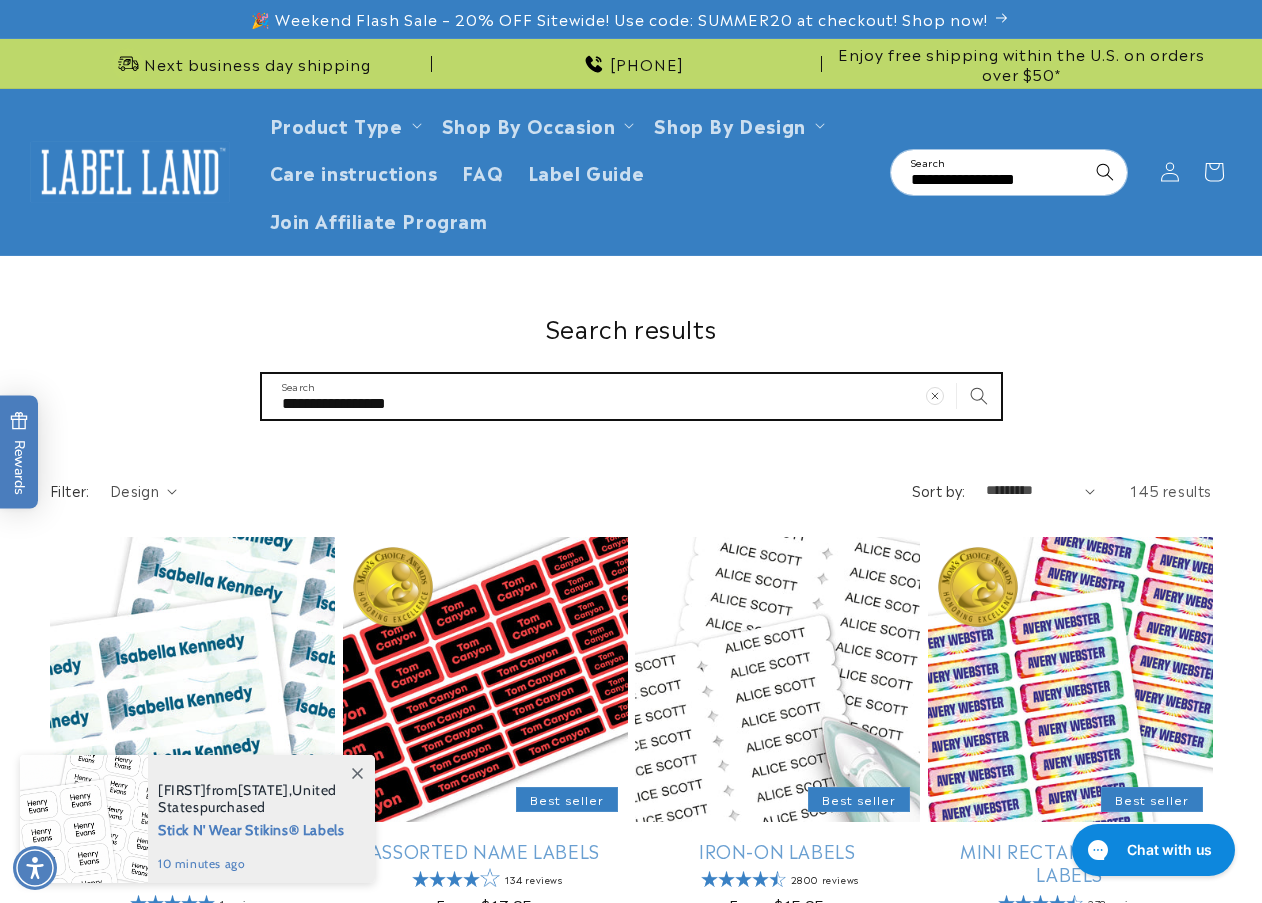 click on "**********" at bounding box center [631, 396] 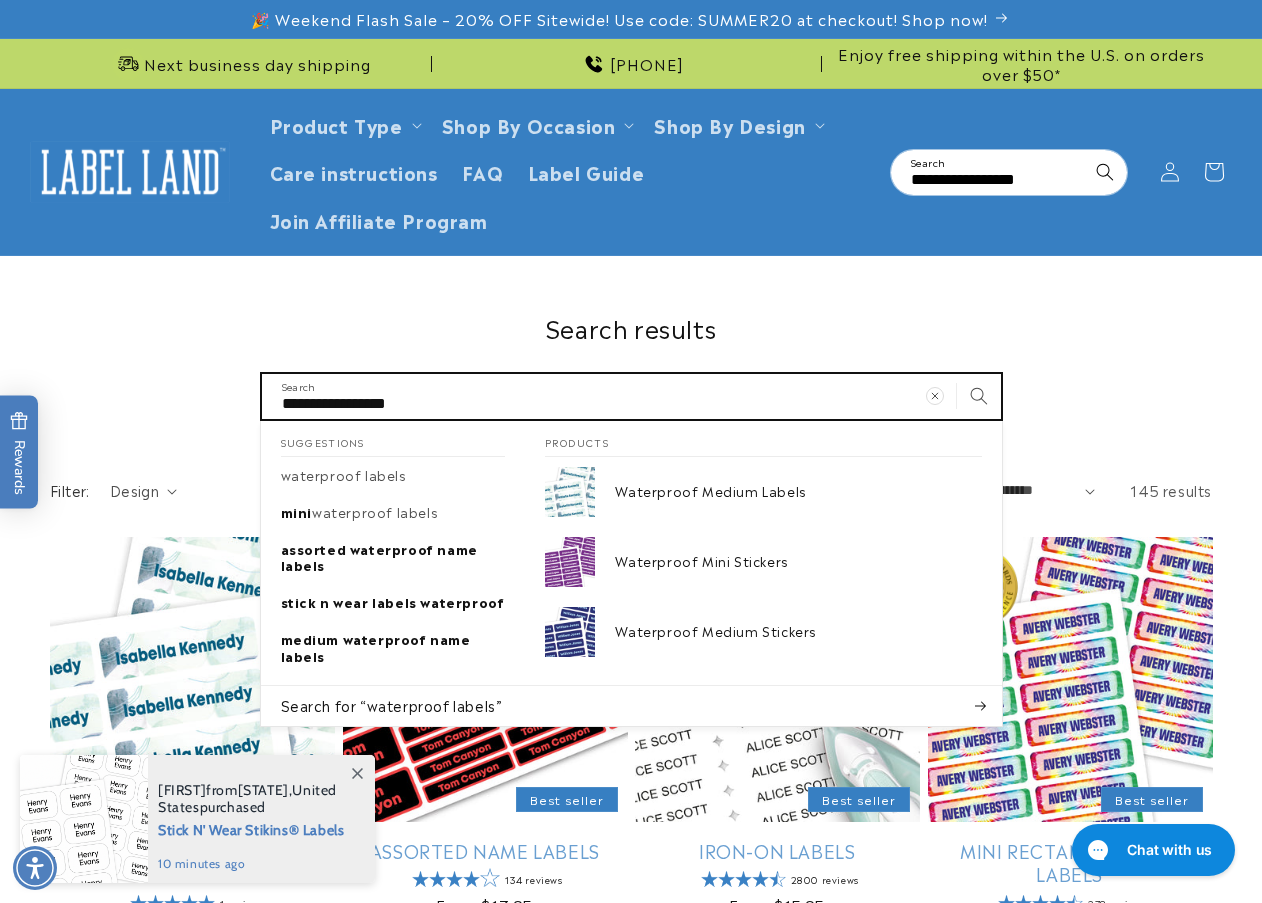 type on "**********" 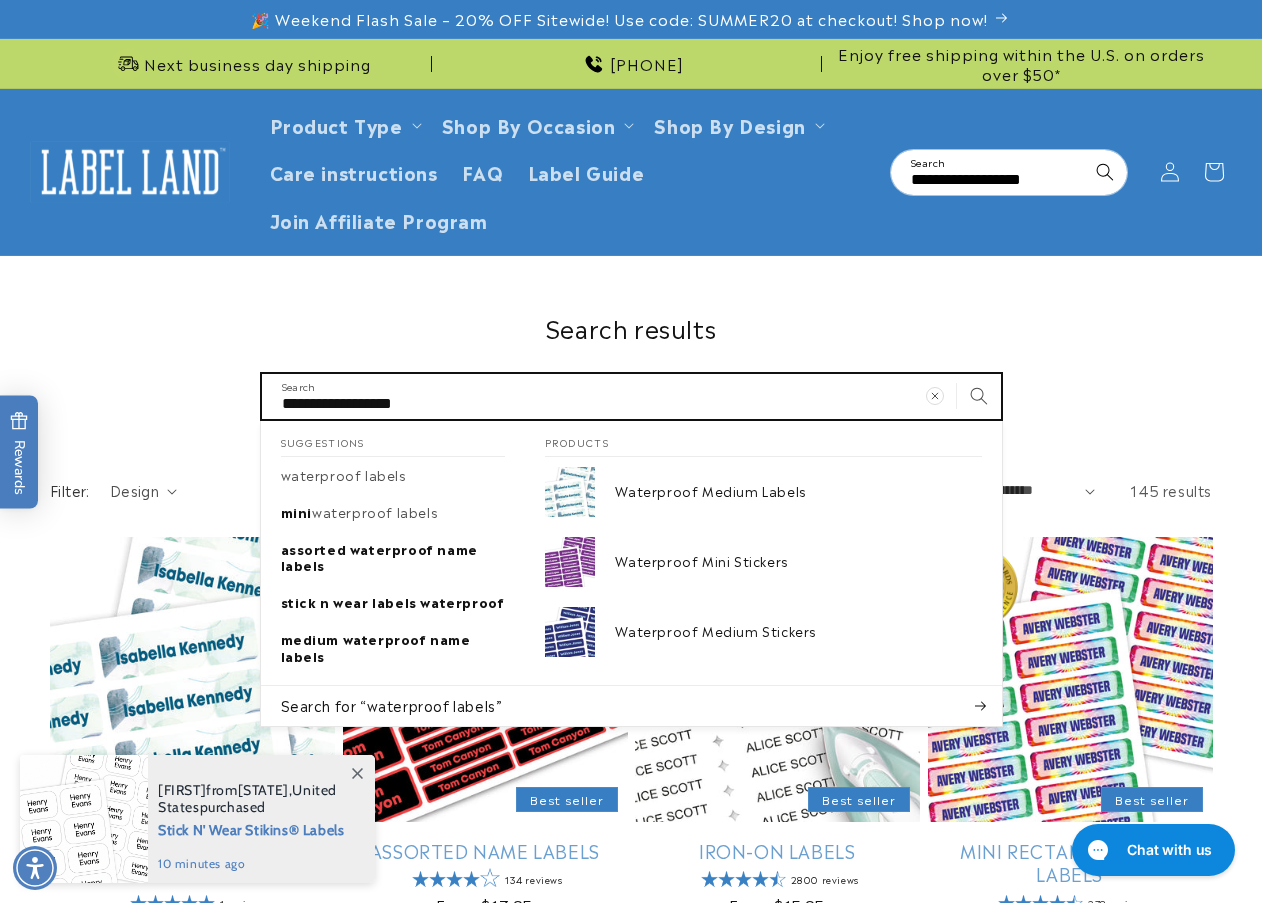 type on "**********" 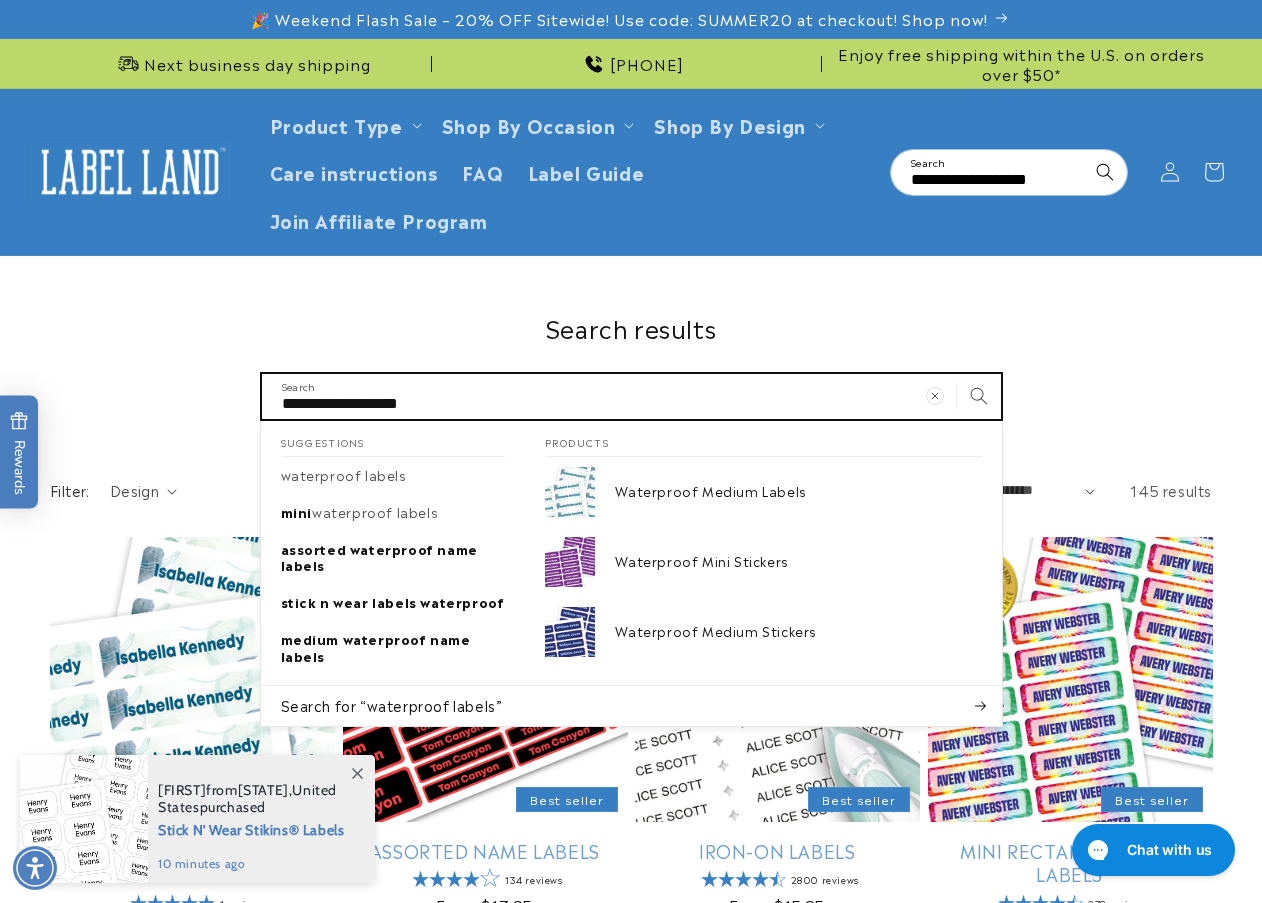 type on "**********" 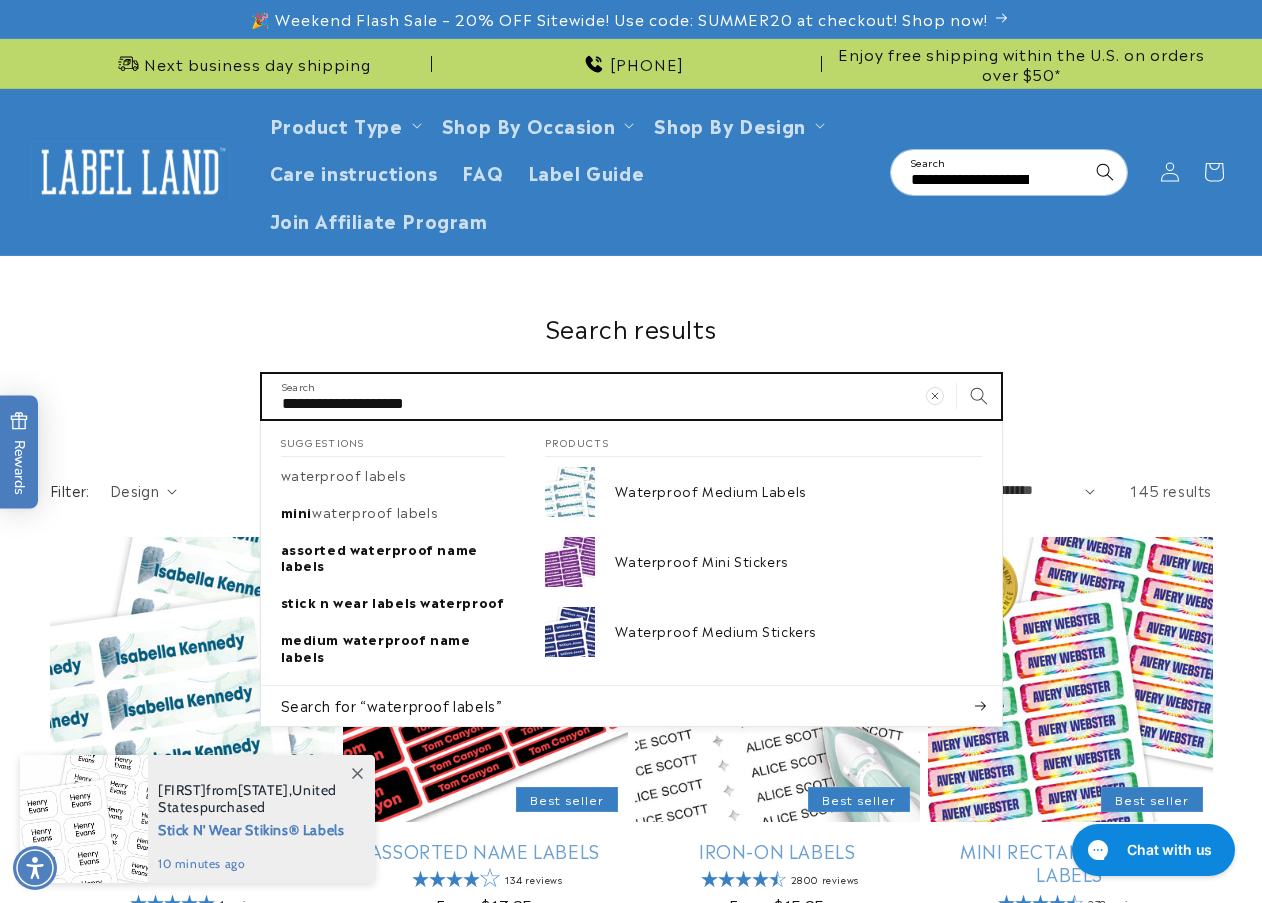 type on "**********" 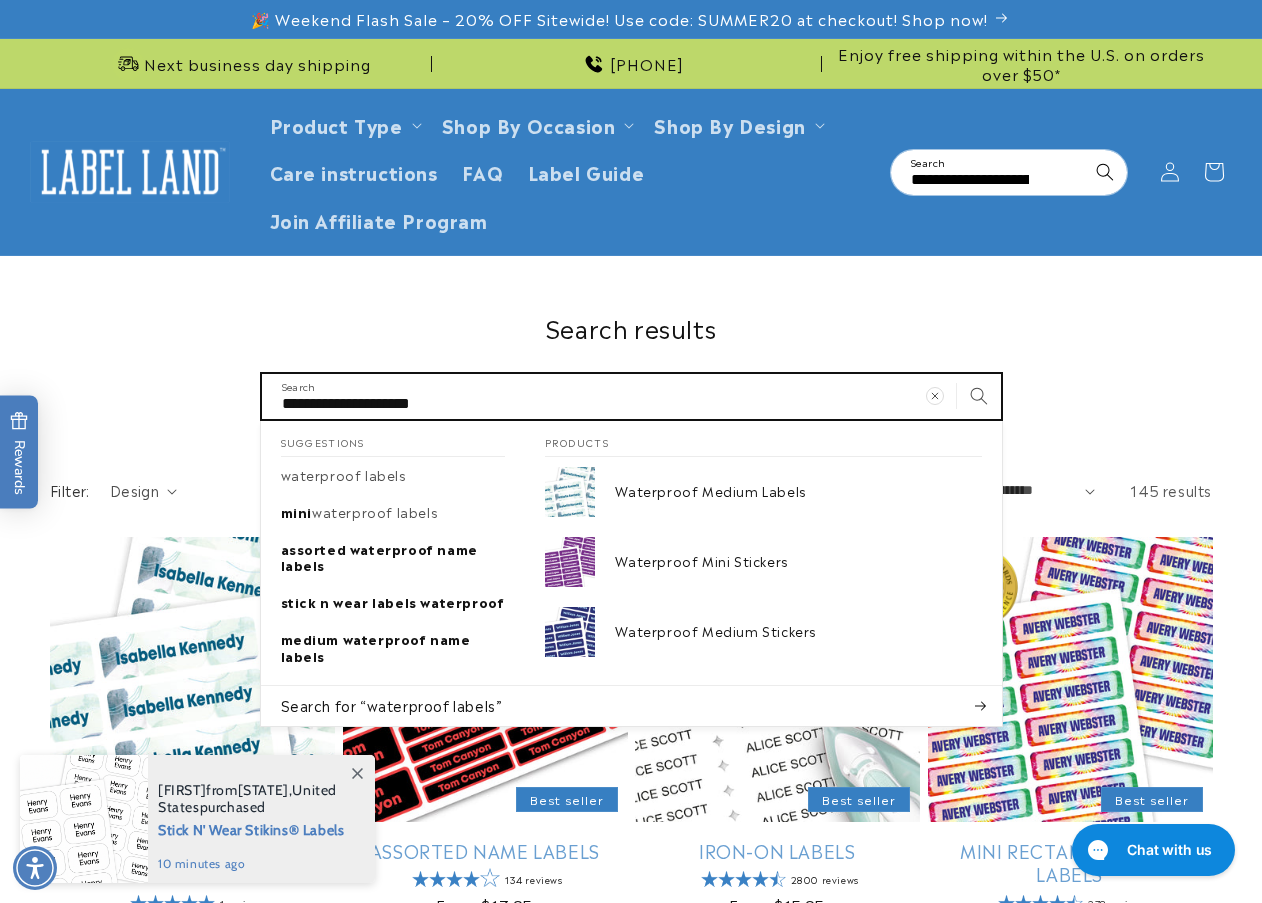type on "**********" 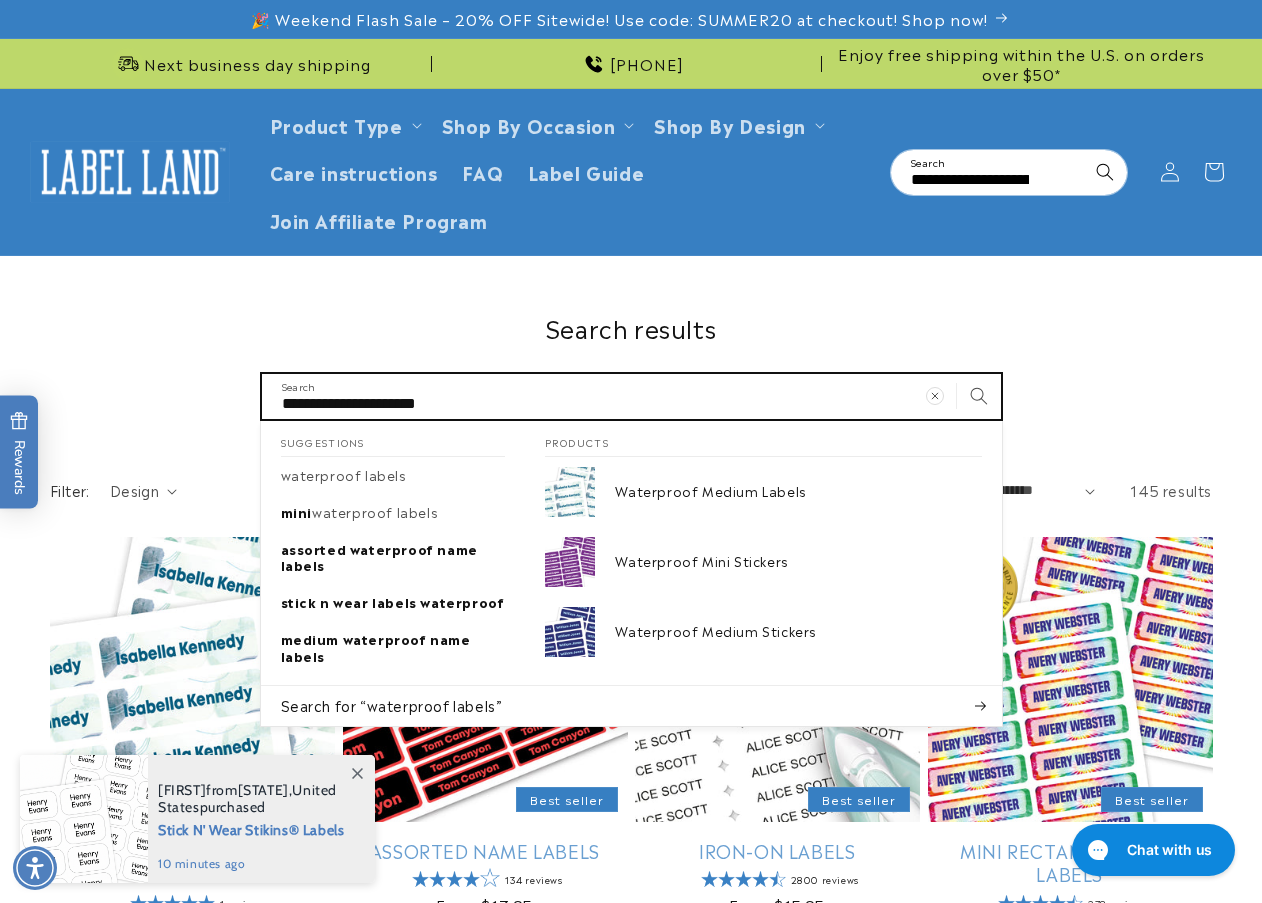 type on "**********" 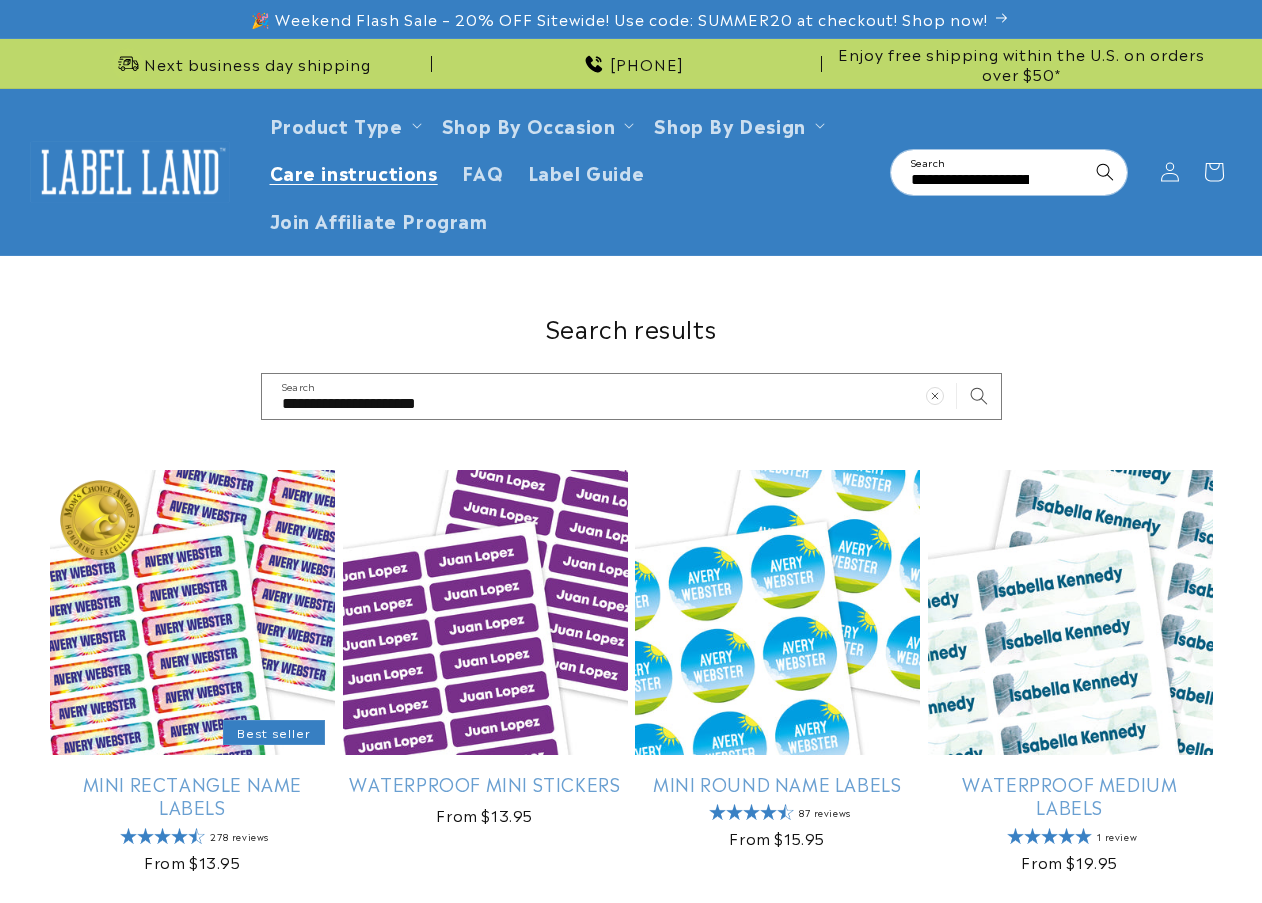 scroll, scrollTop: 0, scrollLeft: 0, axis: both 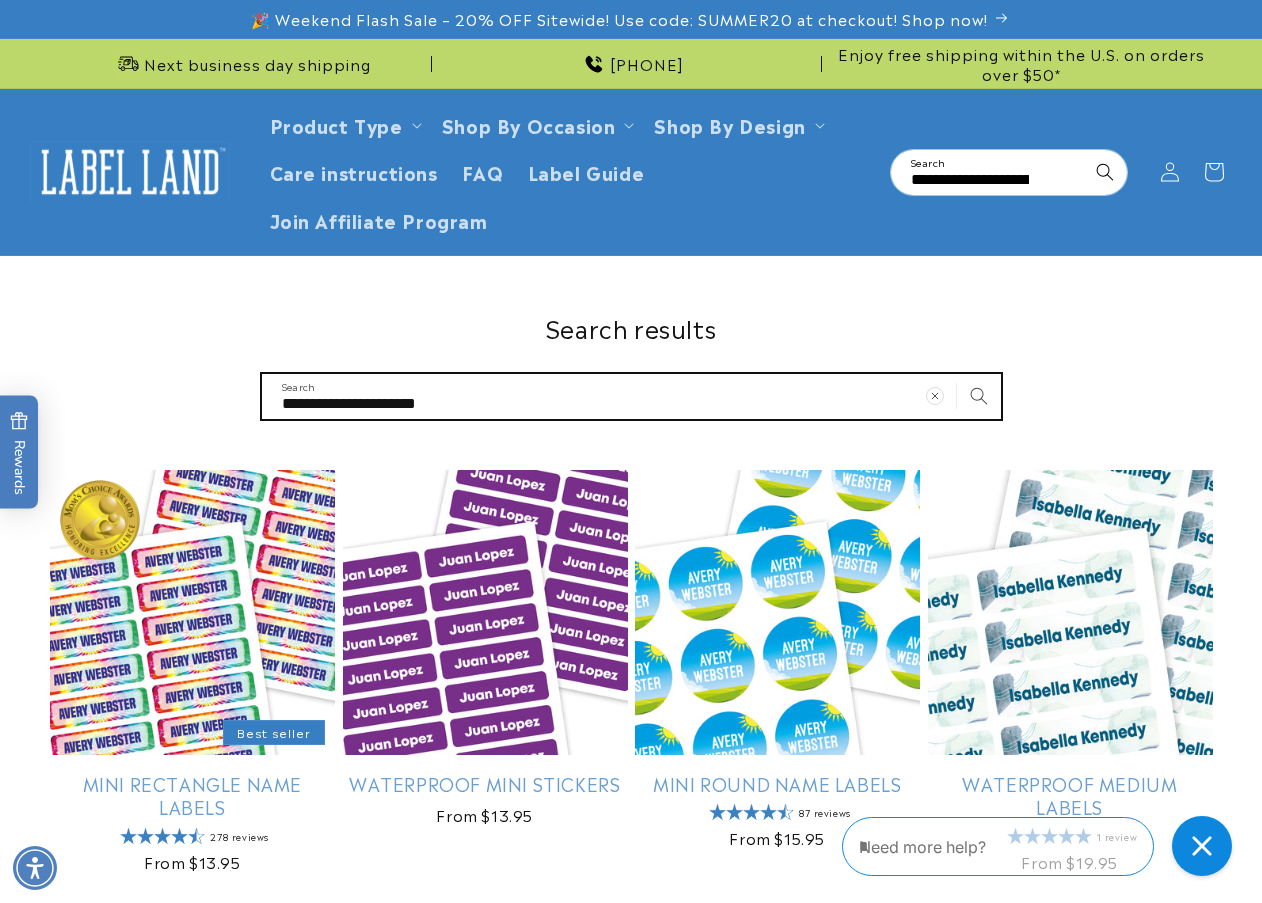 click on "**********" at bounding box center [631, 396] 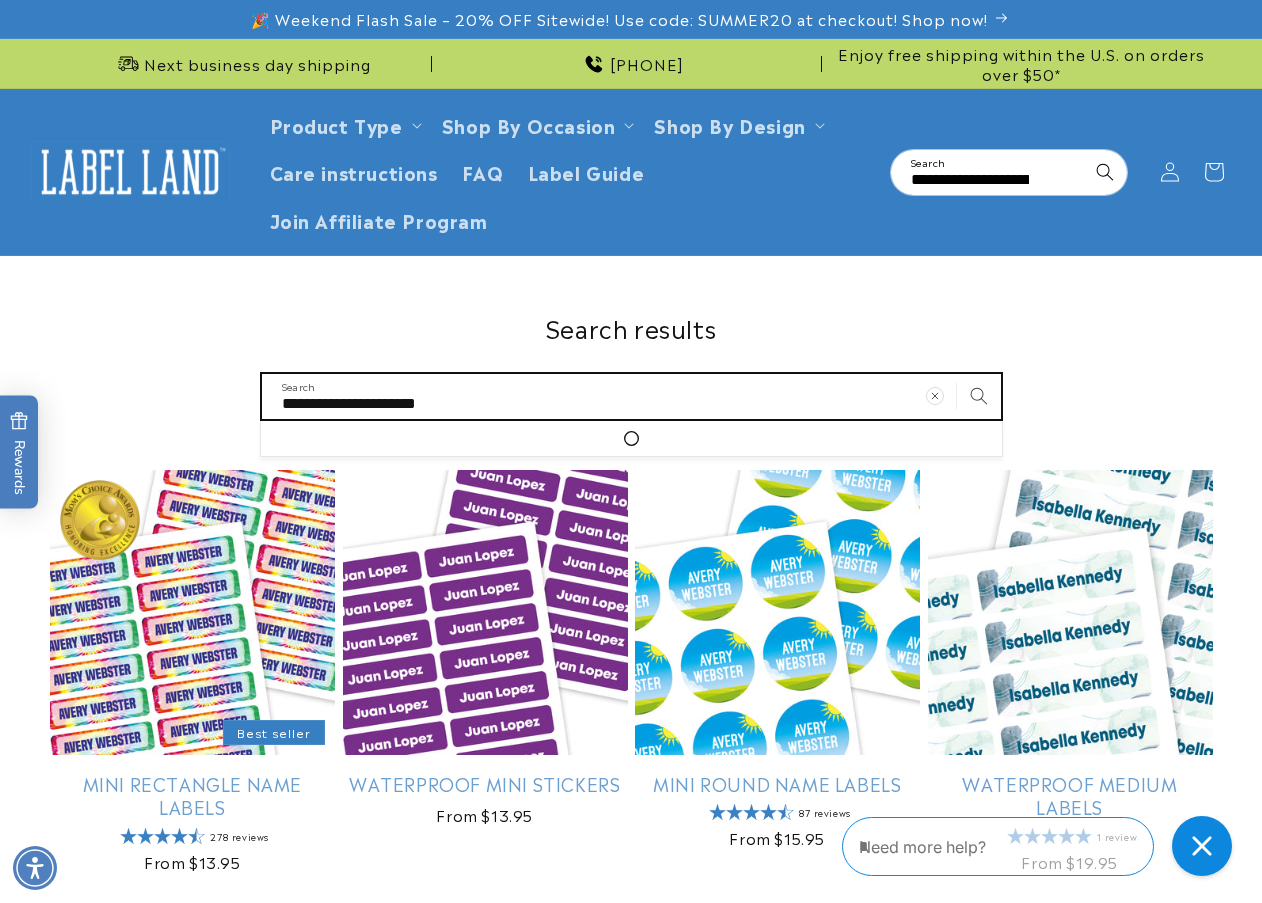 click on "**********" at bounding box center (631, 396) 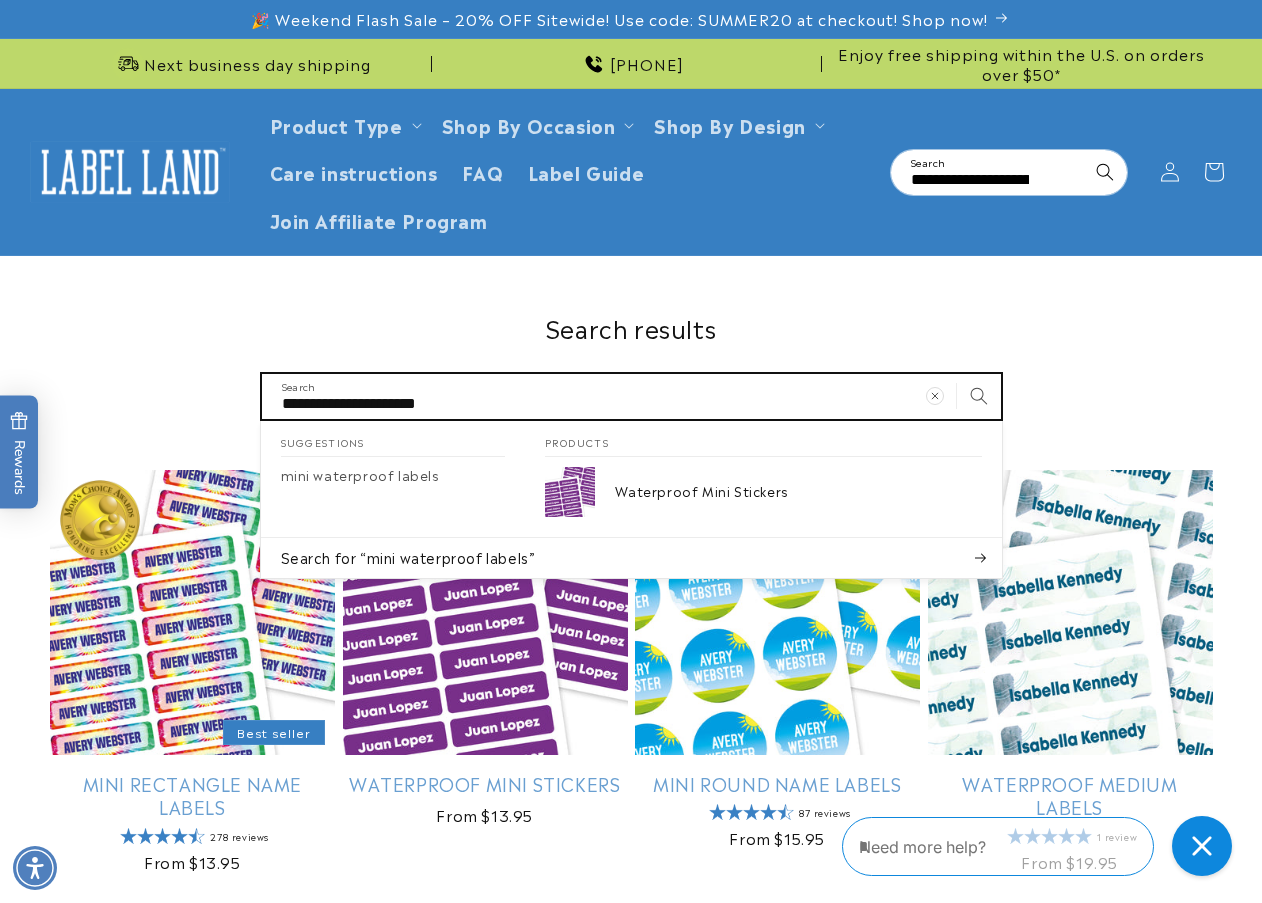 click on "**********" at bounding box center [631, 396] 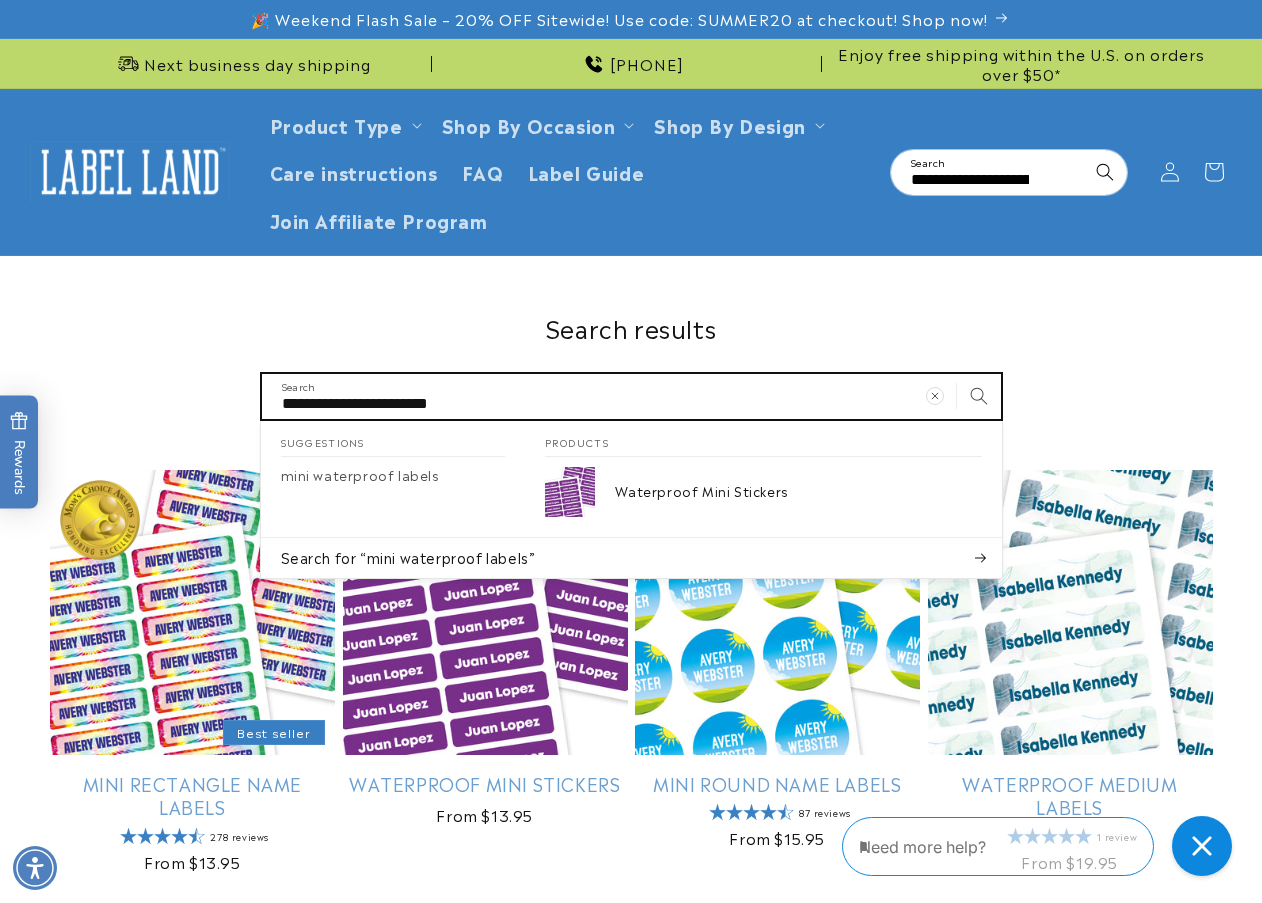 type on "**********" 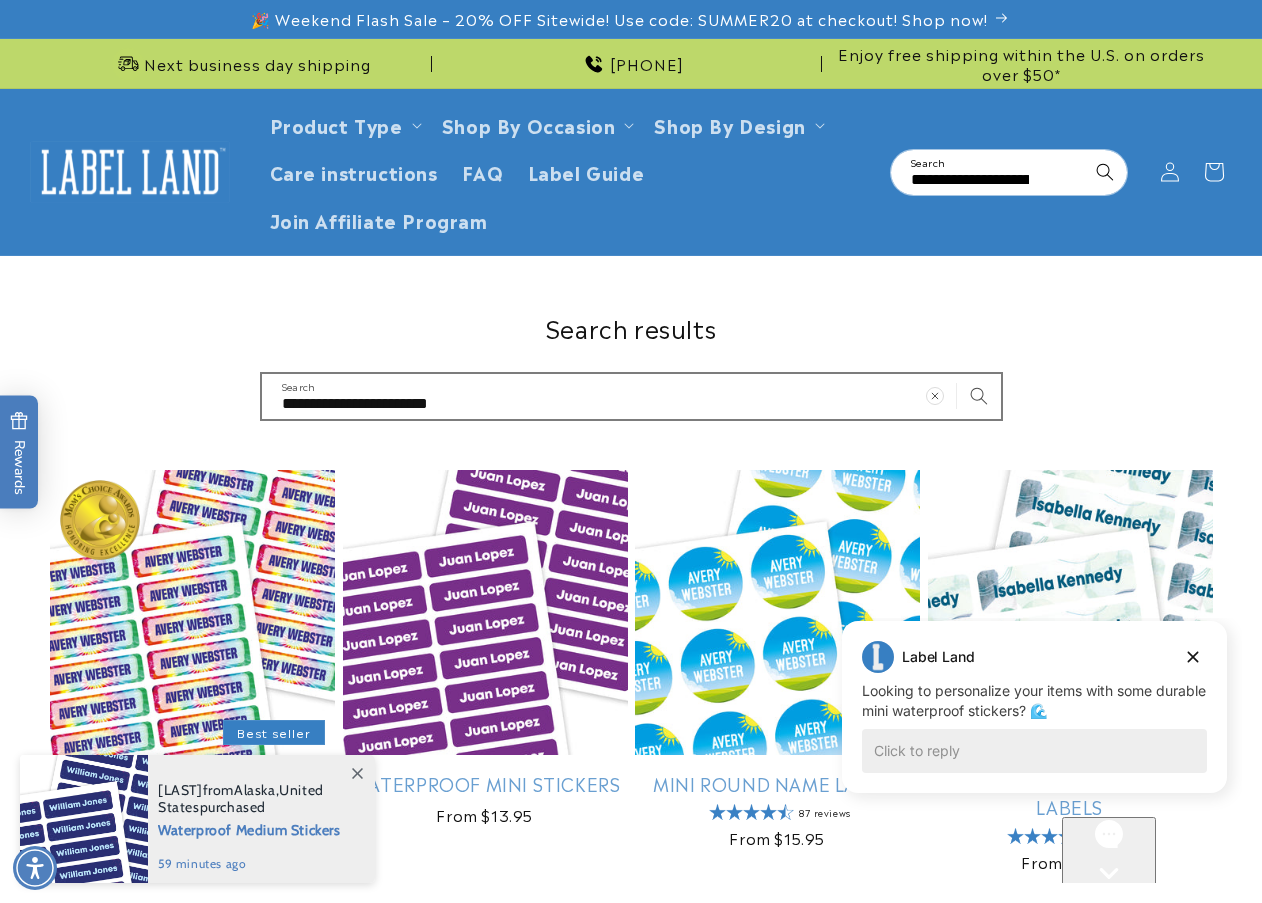 scroll, scrollTop: 6, scrollLeft: 0, axis: vertical 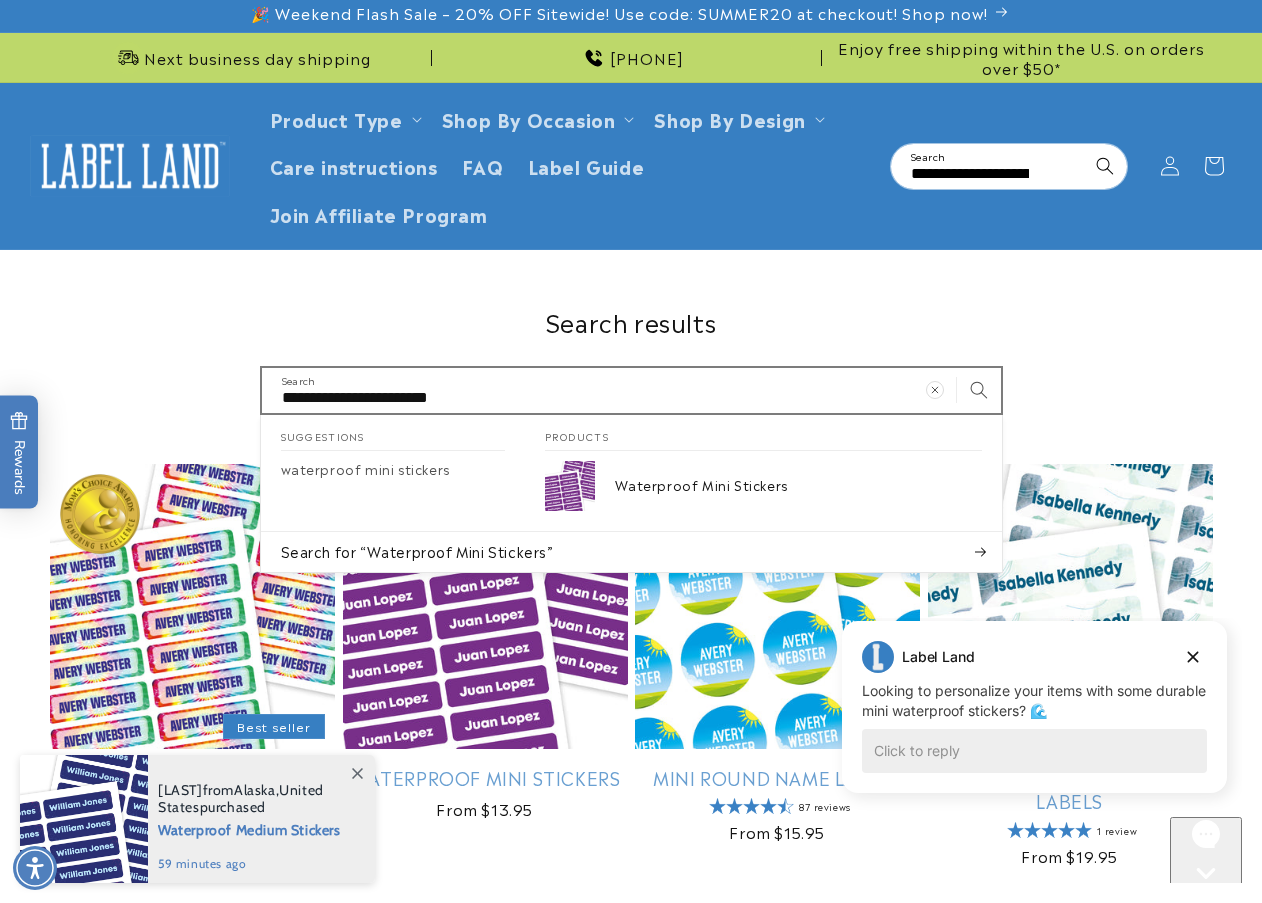 click on "Suggestions
waterproof mini stickers" at bounding box center (393, 468) 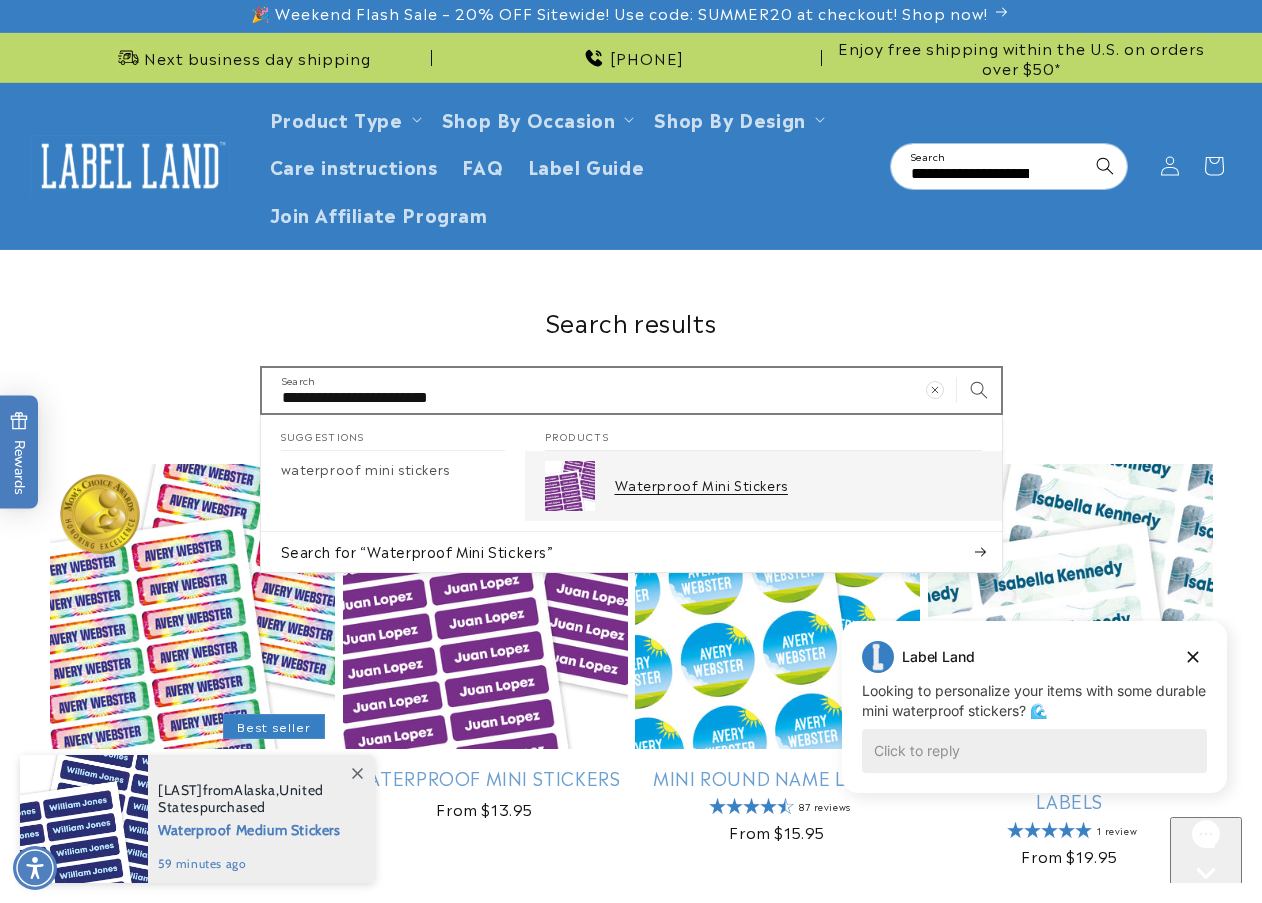 click at bounding box center [570, 486] 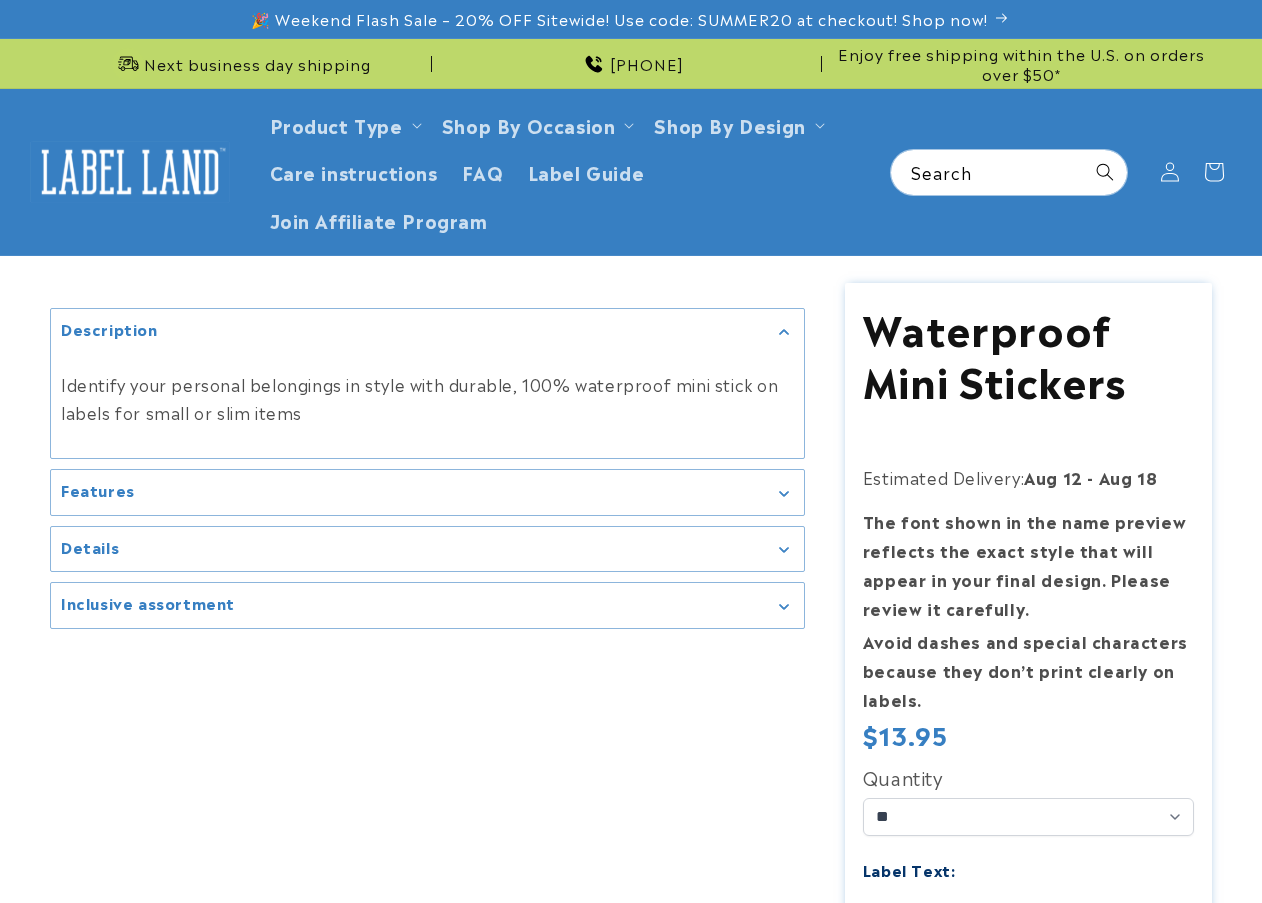 scroll, scrollTop: 350, scrollLeft: 0, axis: vertical 